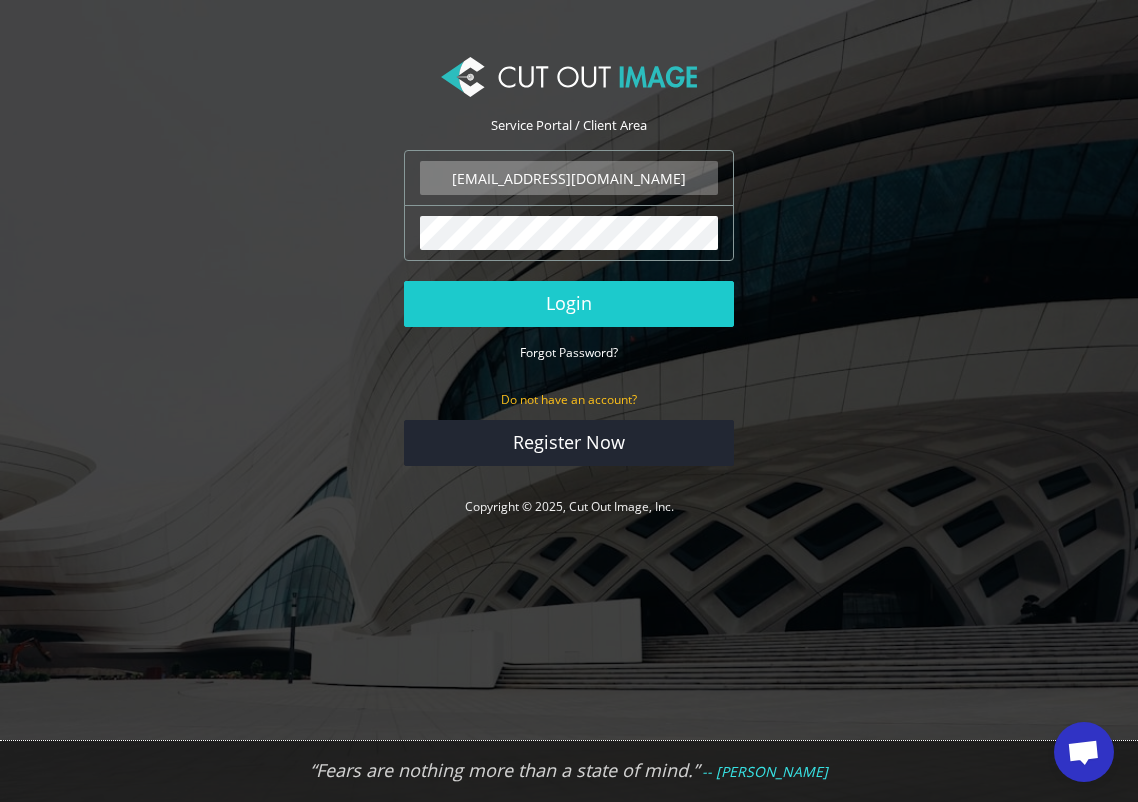 scroll, scrollTop: 0, scrollLeft: 0, axis: both 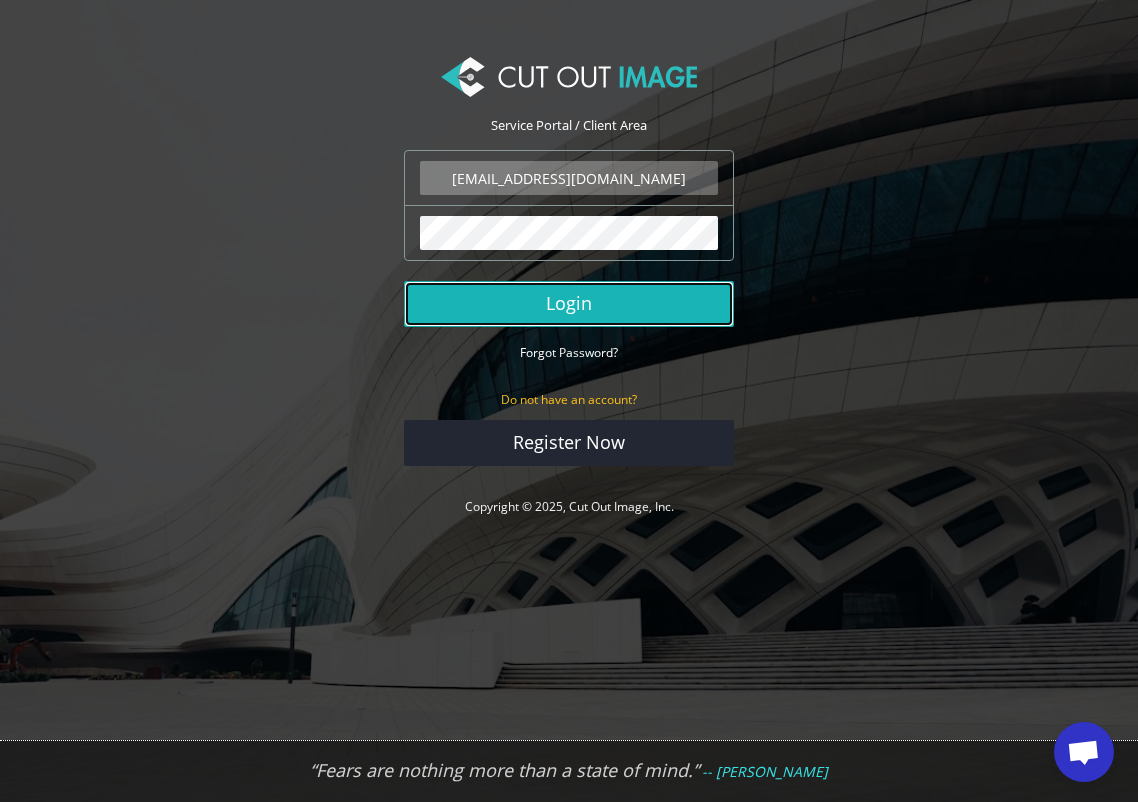 click on "Login" at bounding box center (569, 304) 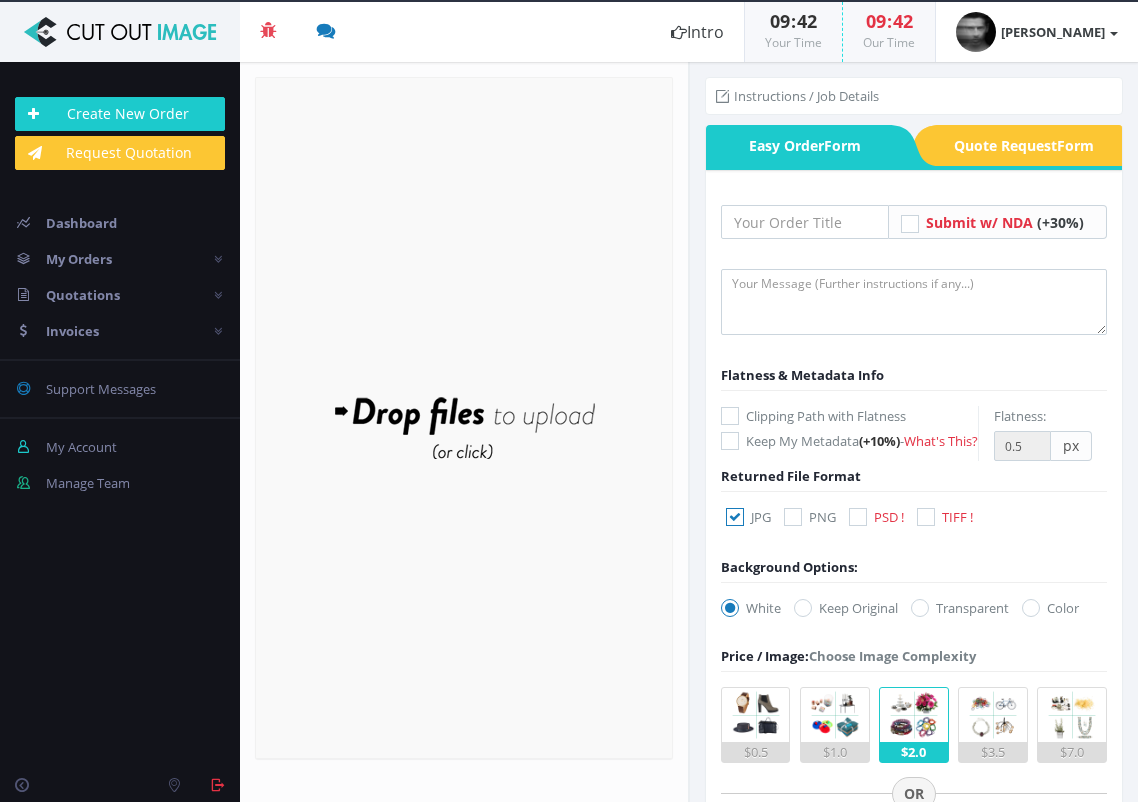 scroll, scrollTop: 0, scrollLeft: 0, axis: both 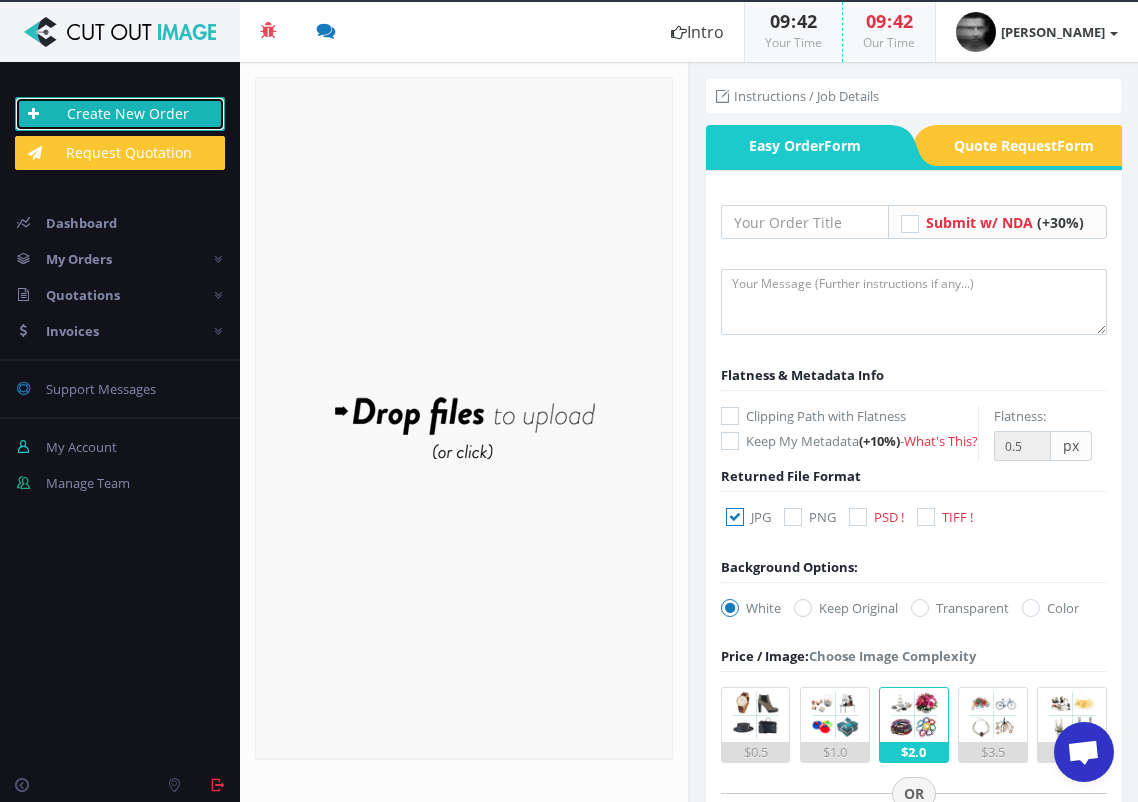 click on "Create New Order" at bounding box center [120, 114] 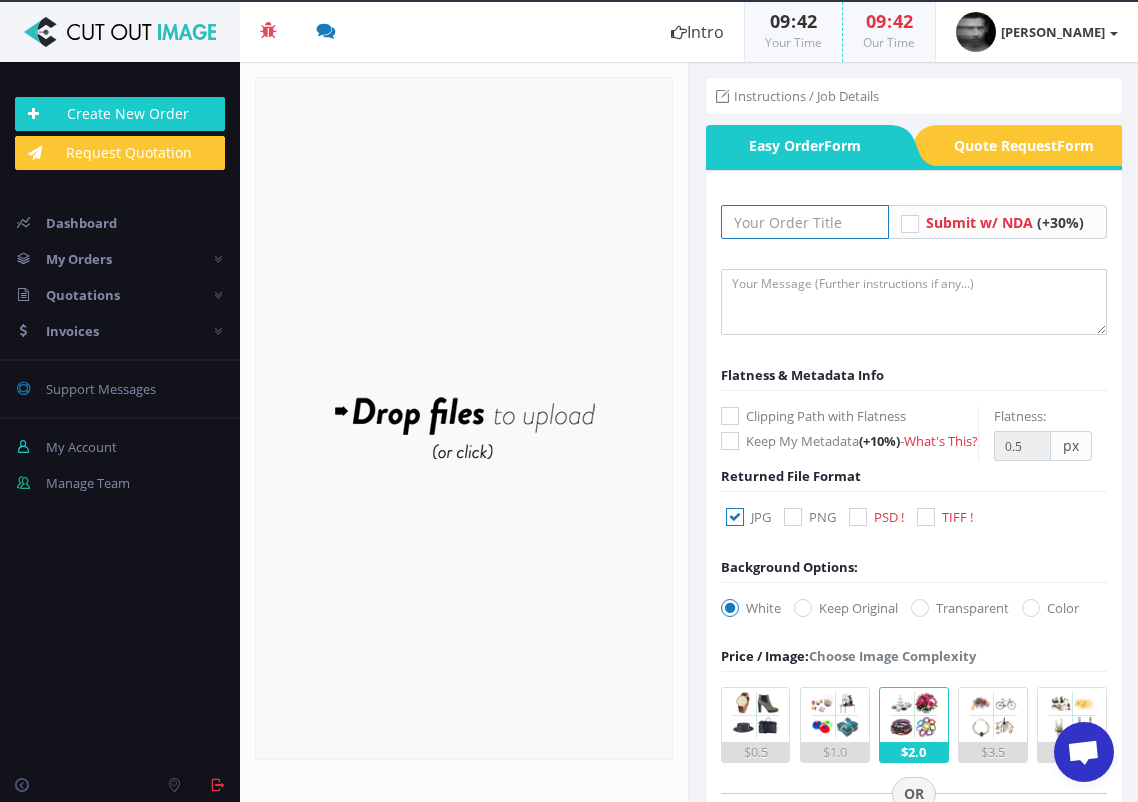 click at bounding box center (805, 222) 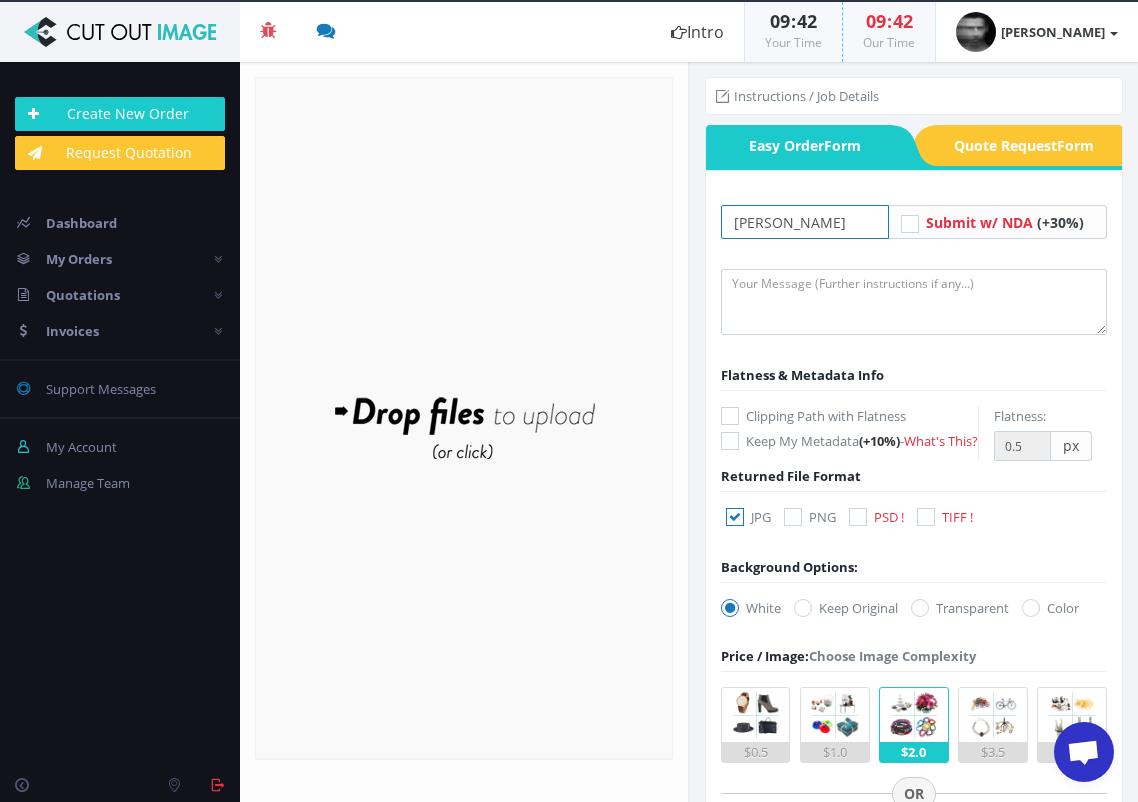 type on "FASANO" 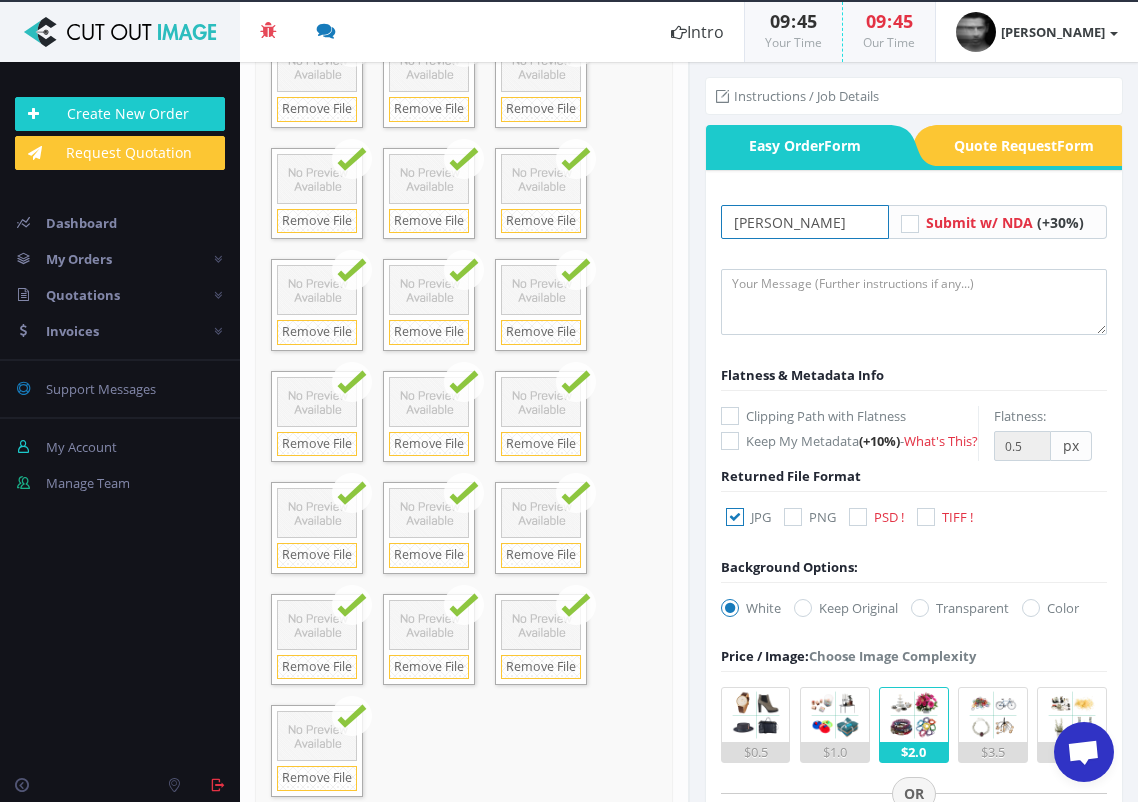 scroll, scrollTop: 760, scrollLeft: 0, axis: vertical 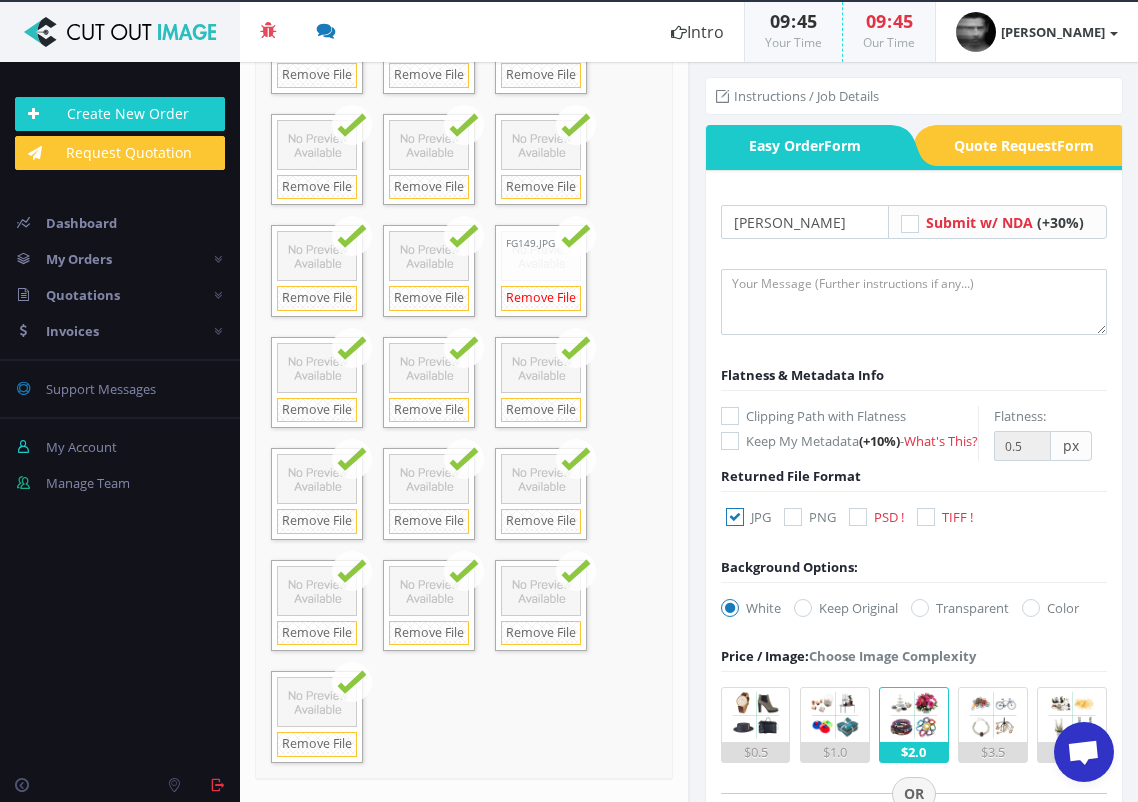 click on "Remove File" at bounding box center [541, 298] 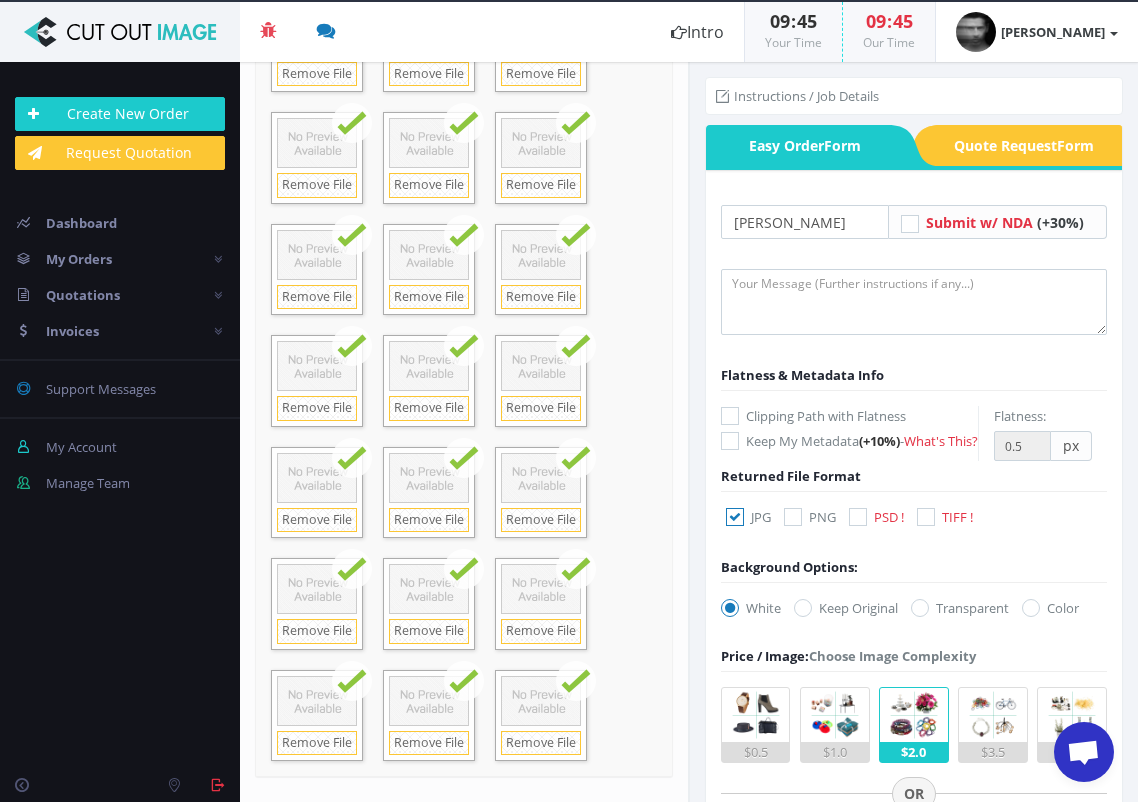 scroll, scrollTop: 648, scrollLeft: 0, axis: vertical 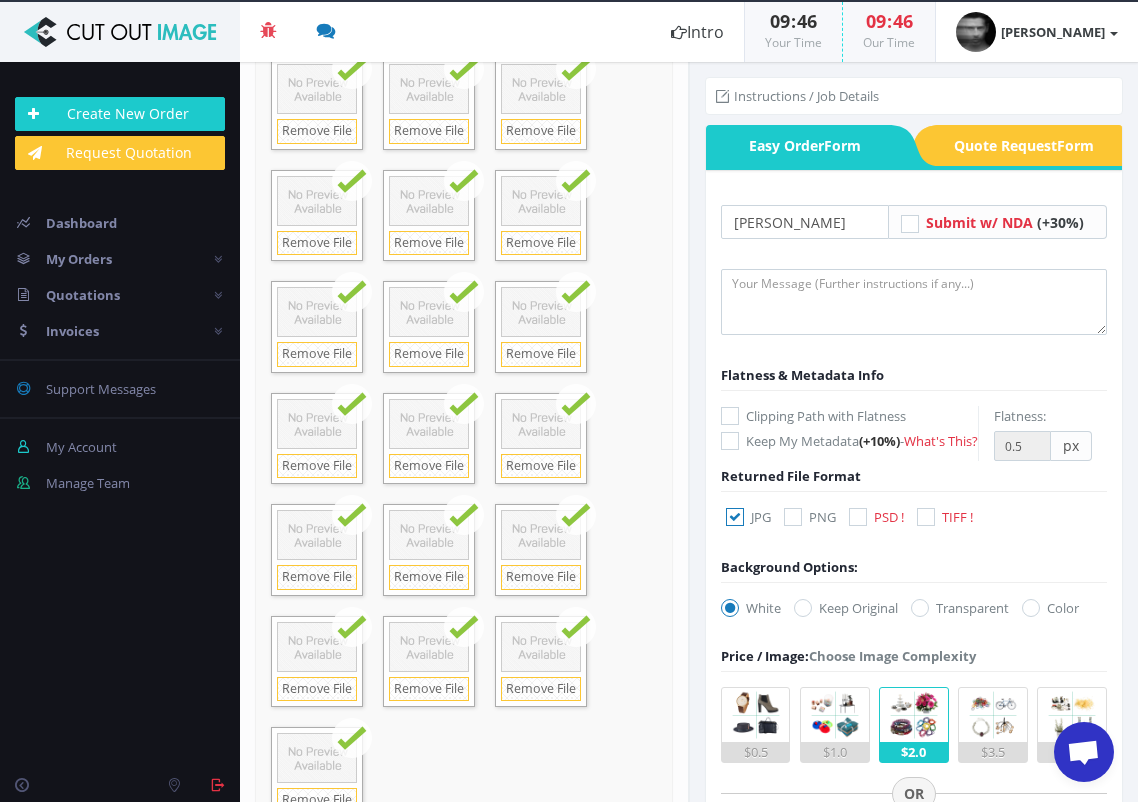 click at bounding box center (730, 416) 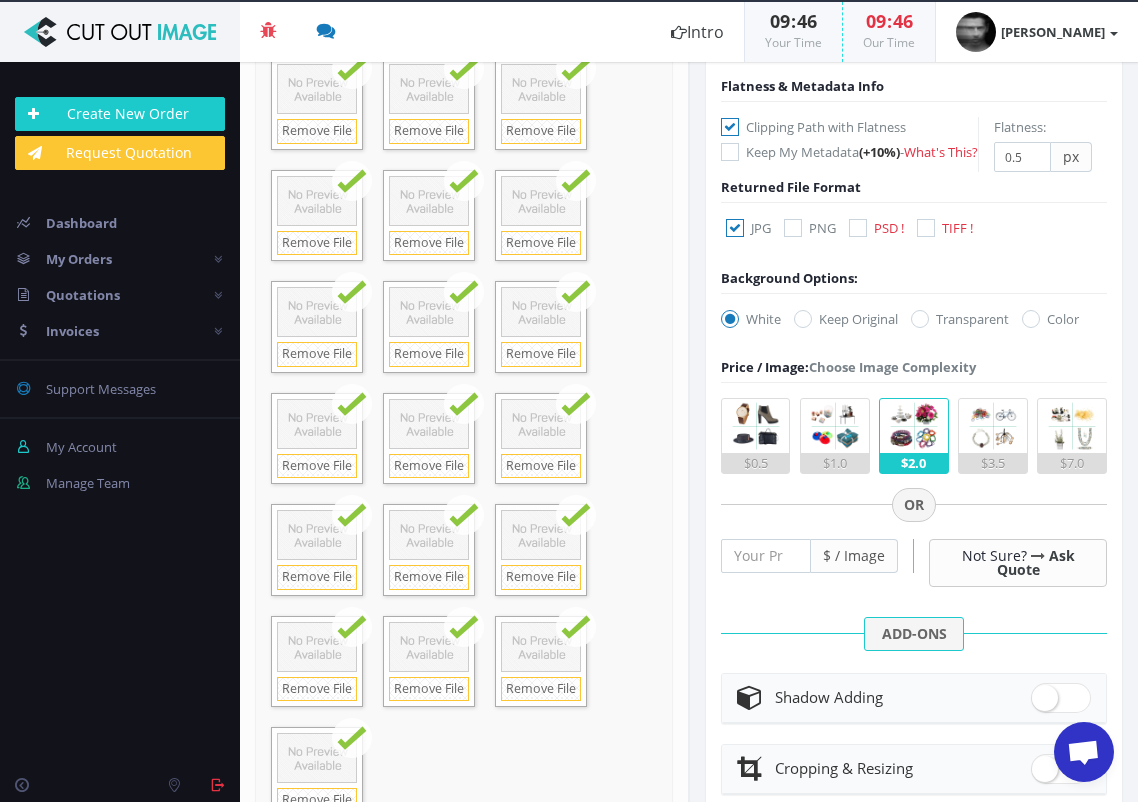 scroll, scrollTop: 292, scrollLeft: 0, axis: vertical 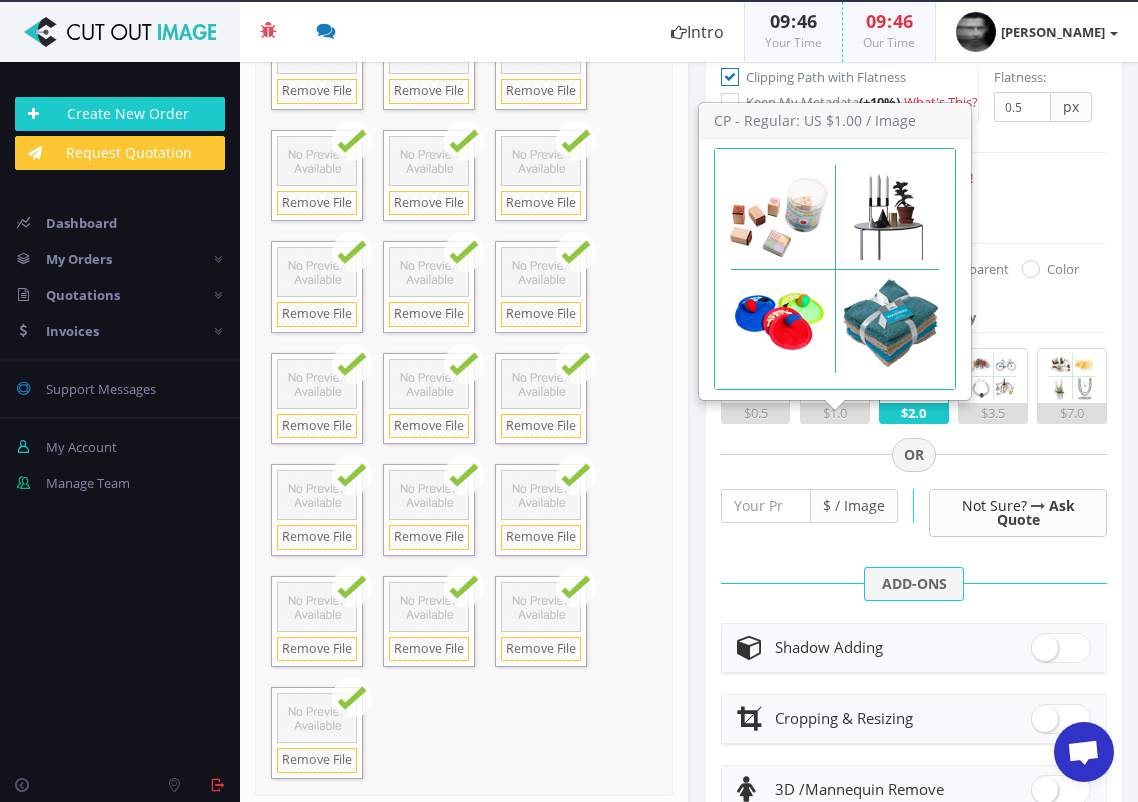 click at bounding box center [835, 376] 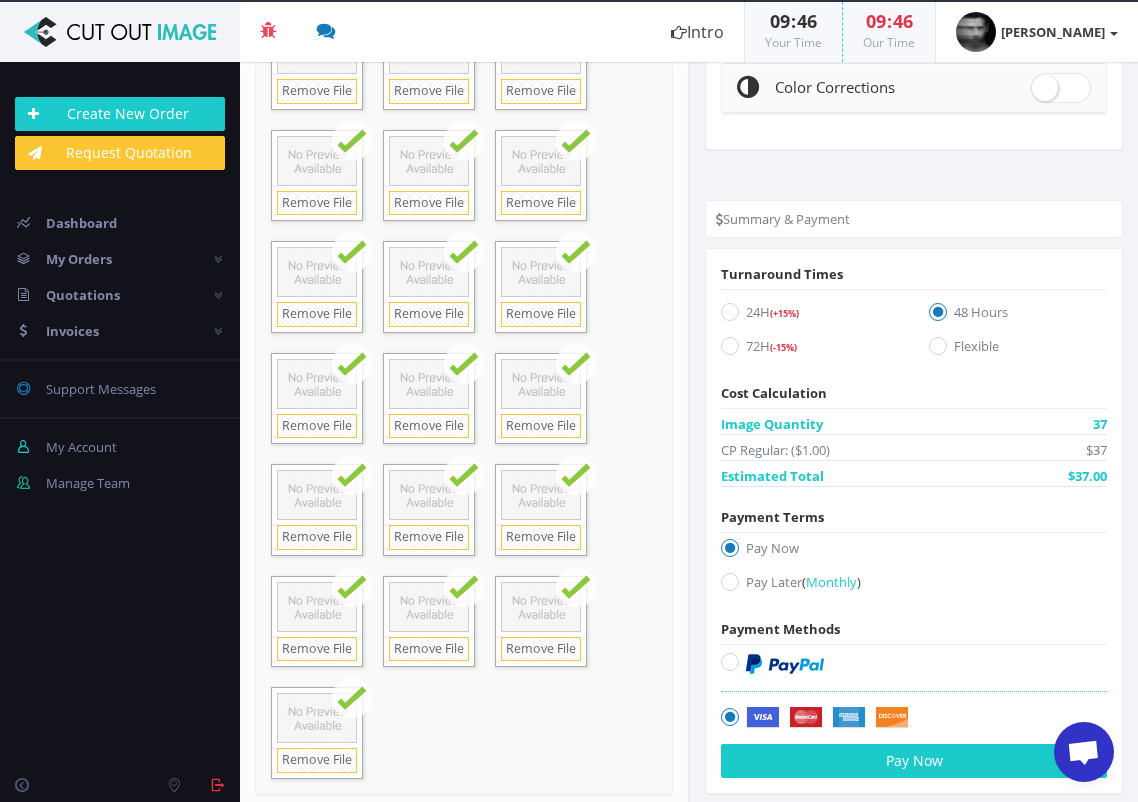 scroll, scrollTop: 1324, scrollLeft: 0, axis: vertical 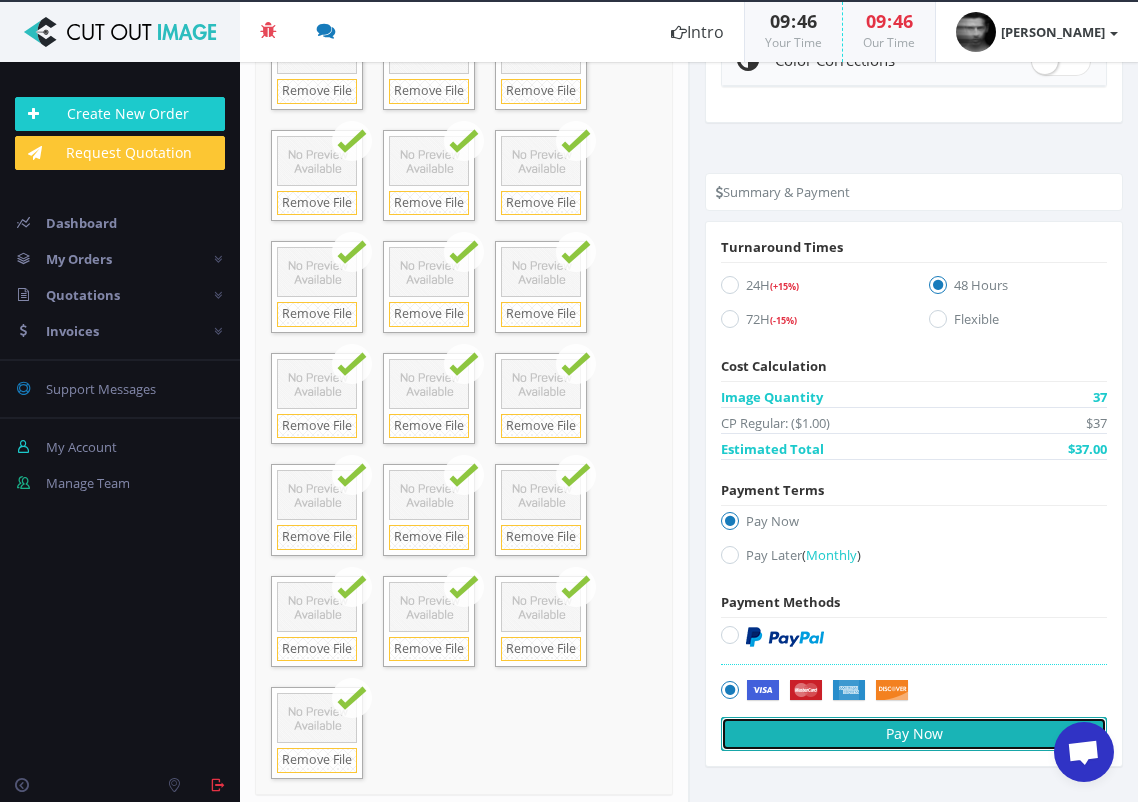 click on "Pay Now" at bounding box center (914, 734) 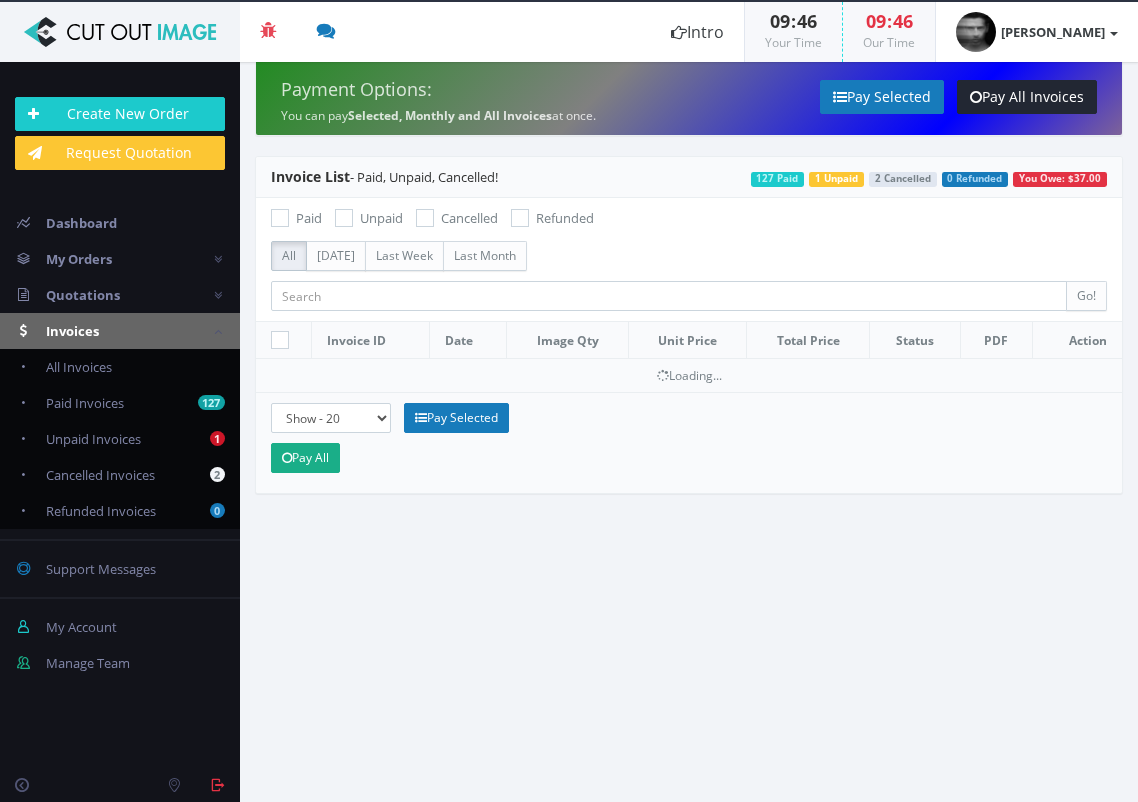 scroll, scrollTop: 0, scrollLeft: 0, axis: both 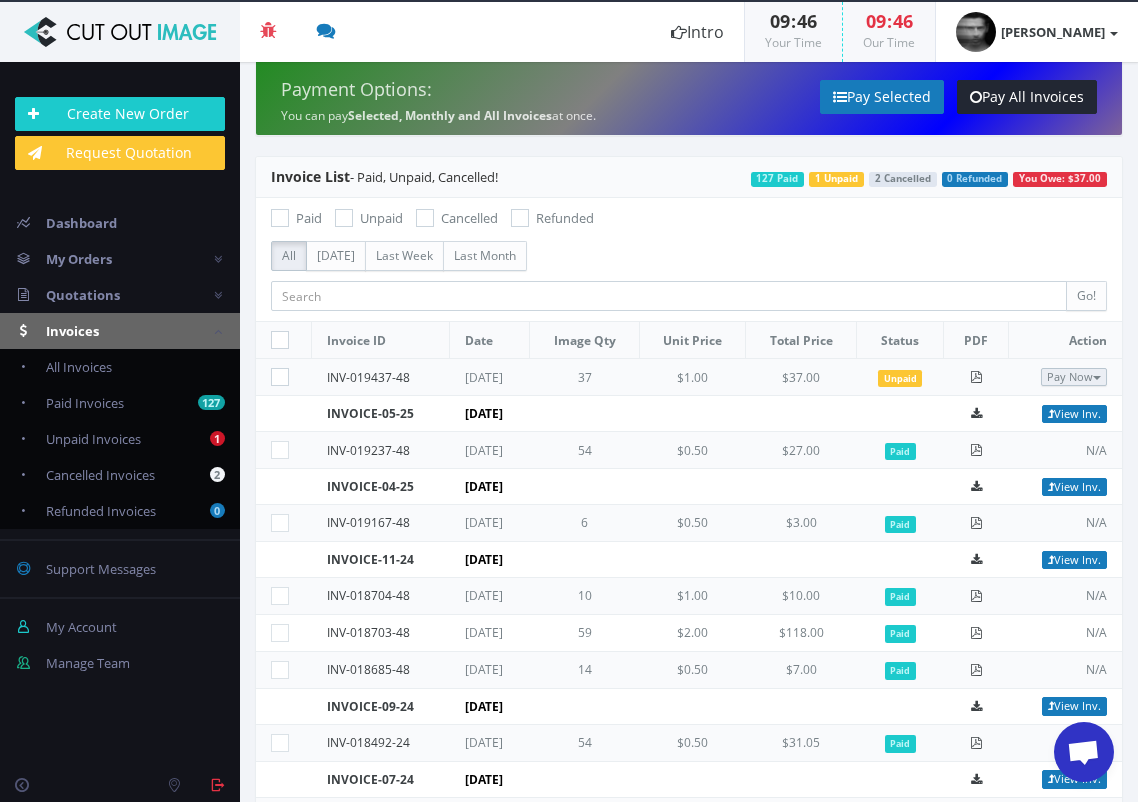 click on "Pay Now" at bounding box center (1074, 377) 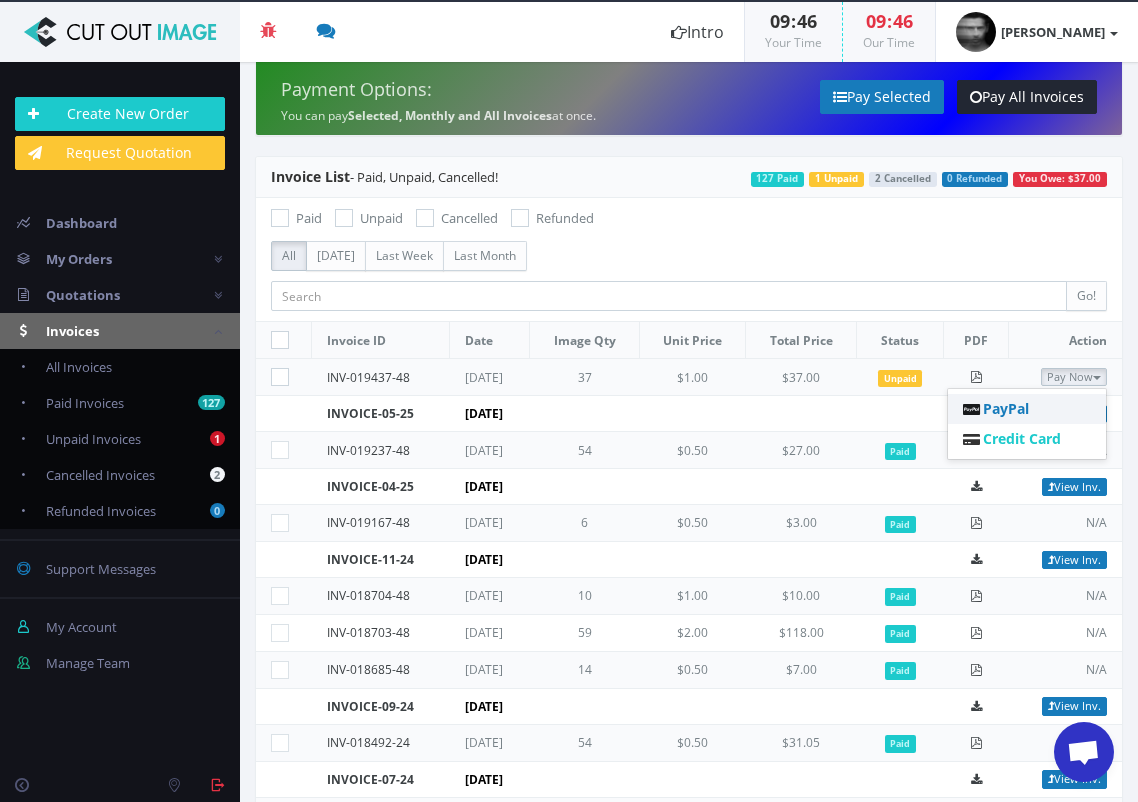 click on "PayPal" at bounding box center (1006, 408) 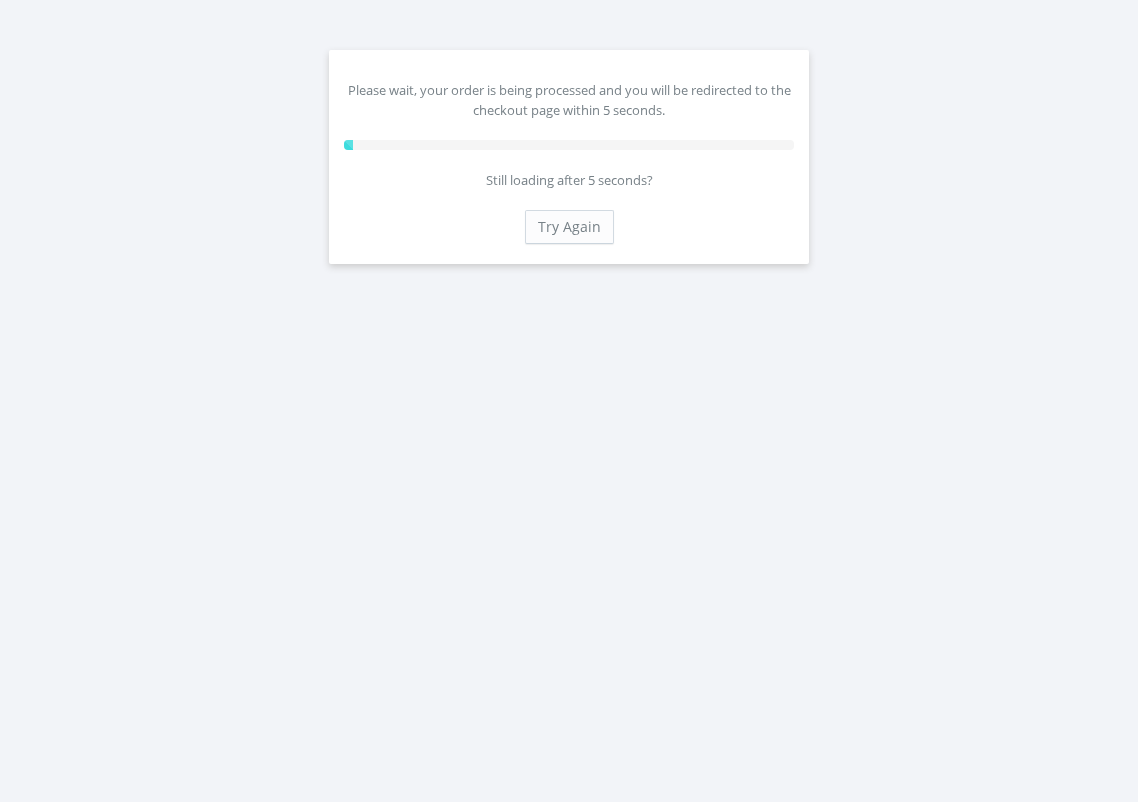 scroll, scrollTop: 0, scrollLeft: 0, axis: both 